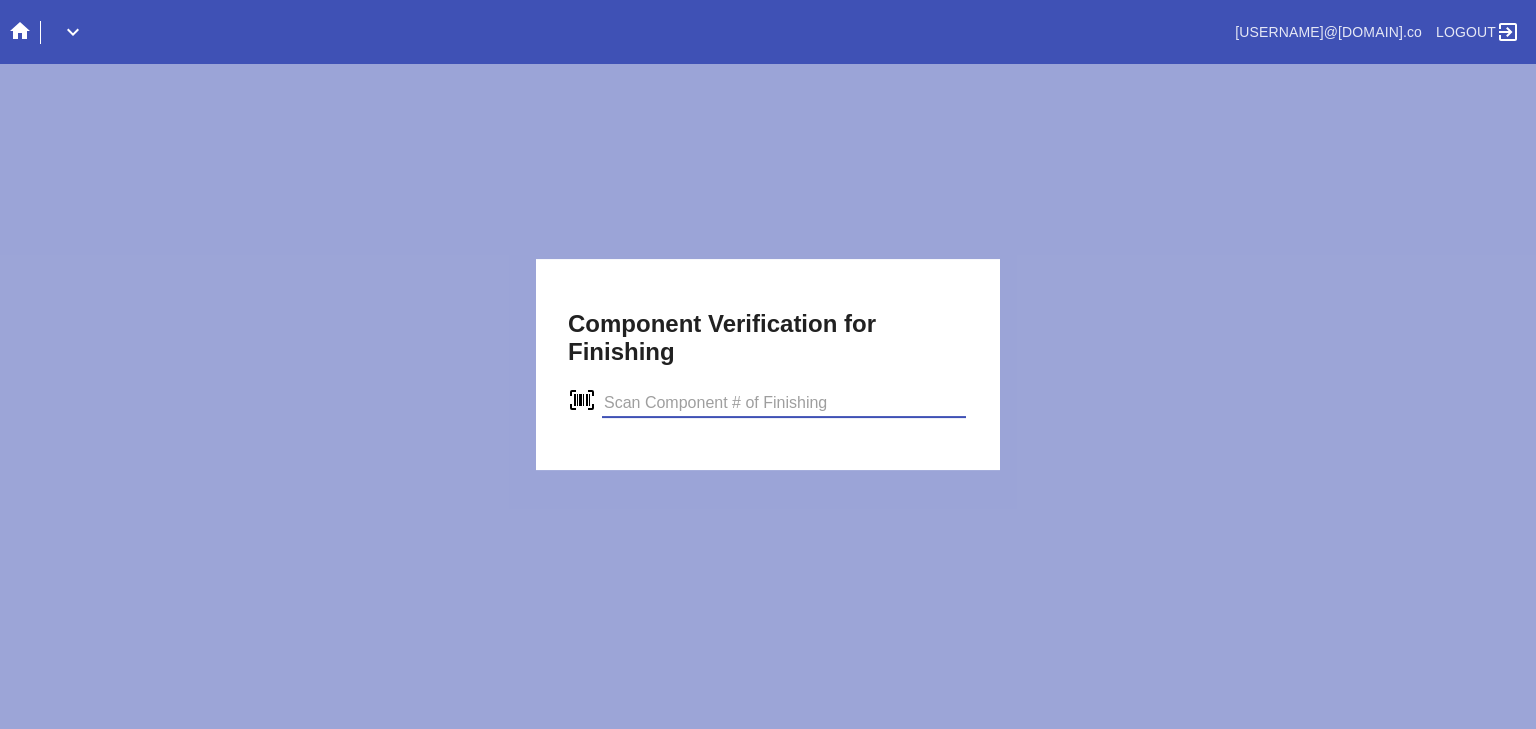 scroll, scrollTop: 0, scrollLeft: 0, axis: both 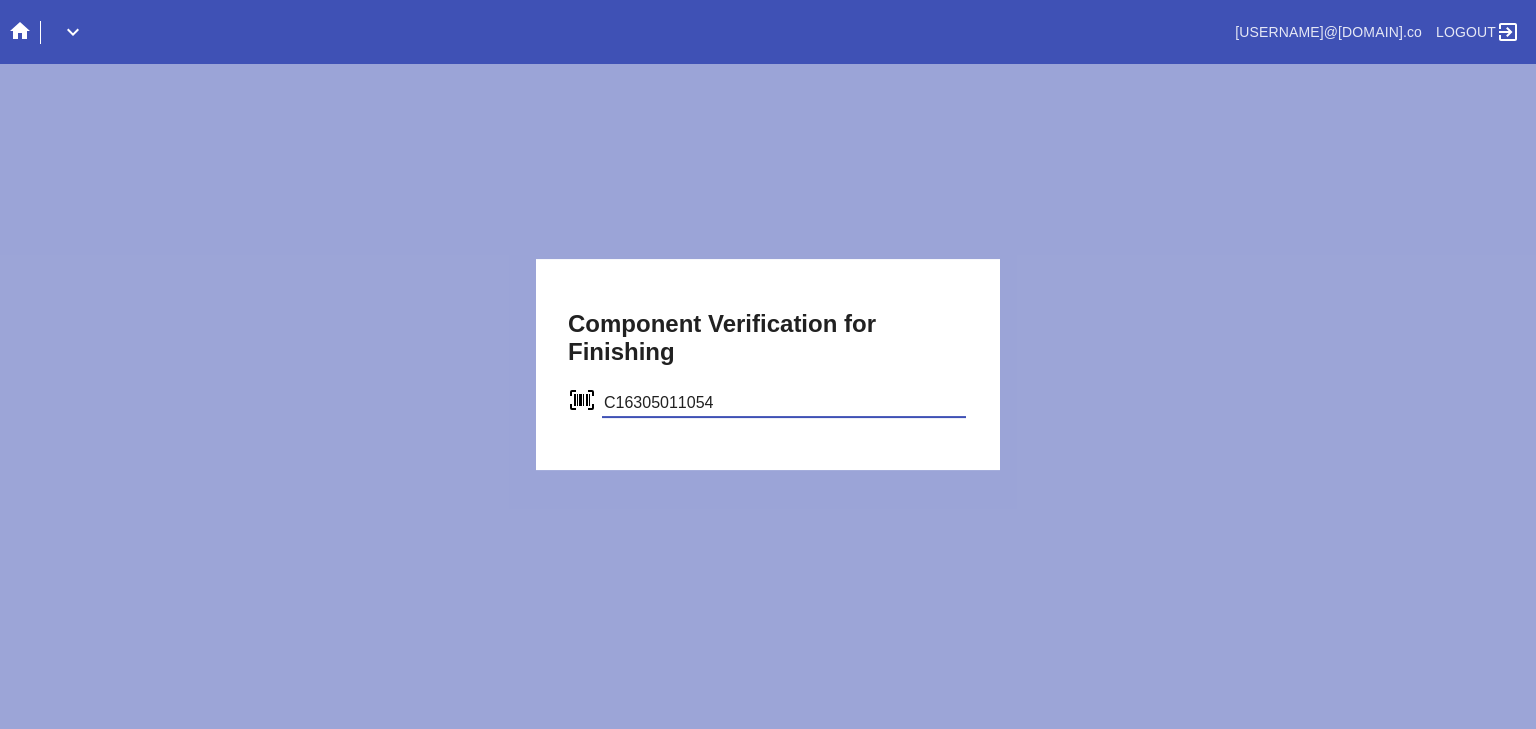 type on "C16305011054" 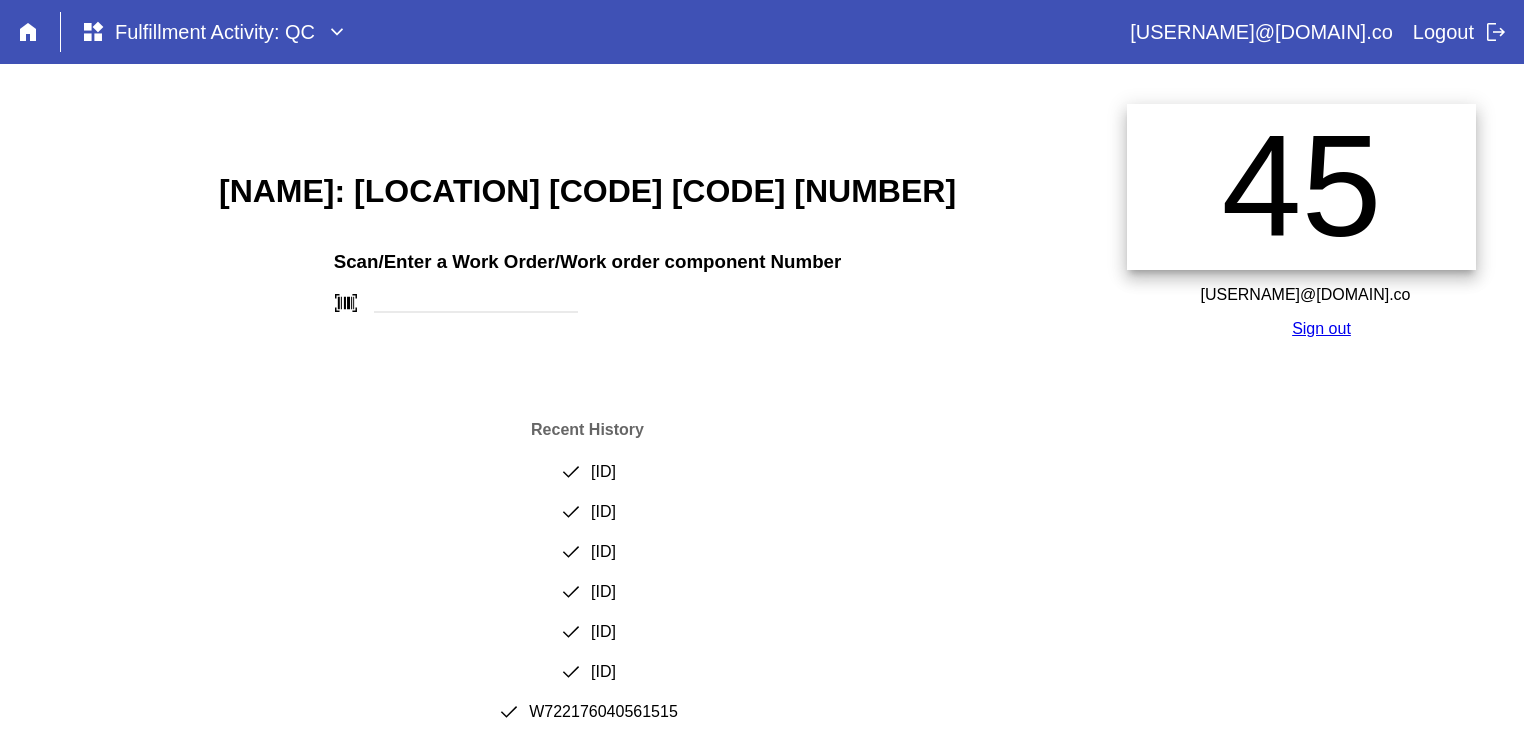 scroll, scrollTop: 0, scrollLeft: 0, axis: both 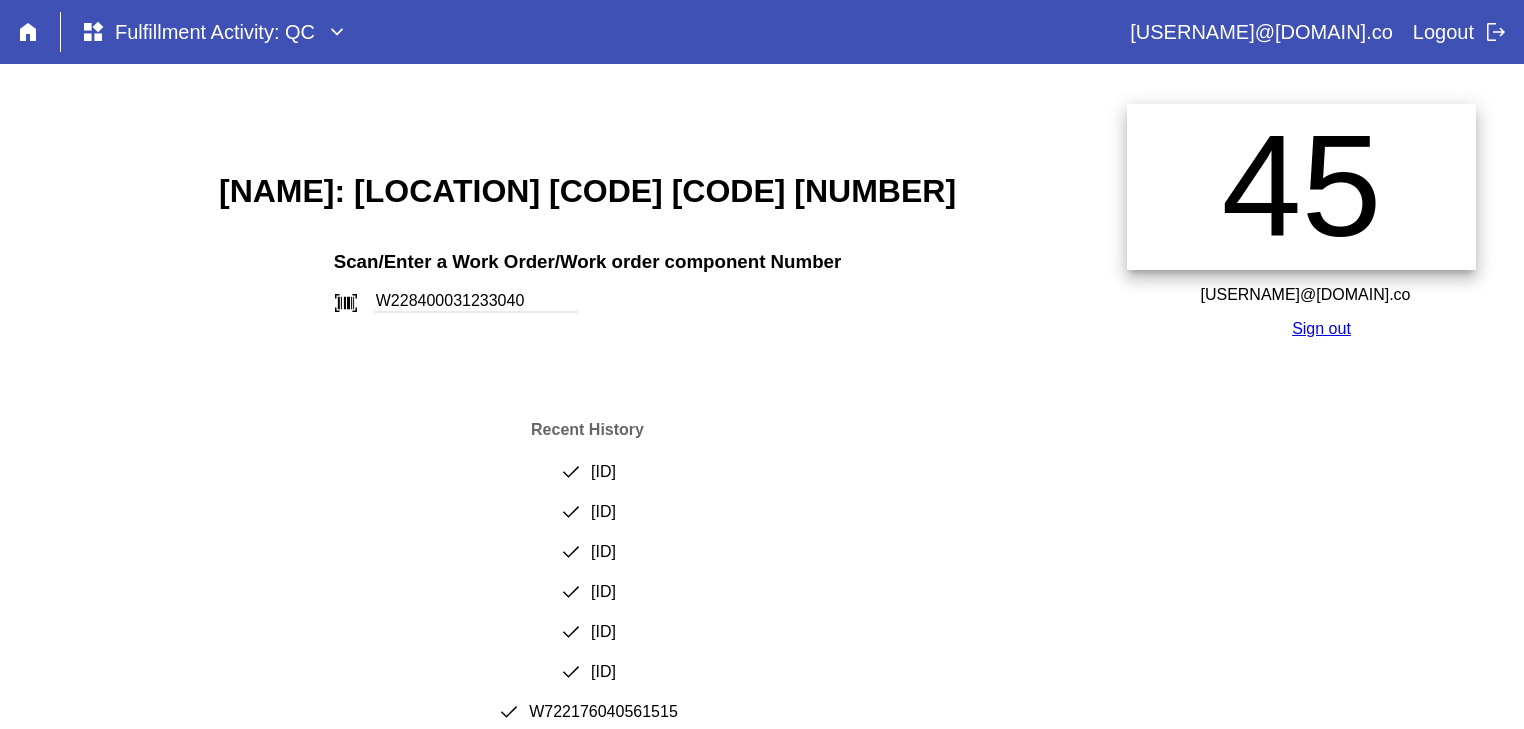 type on "W228400031233040" 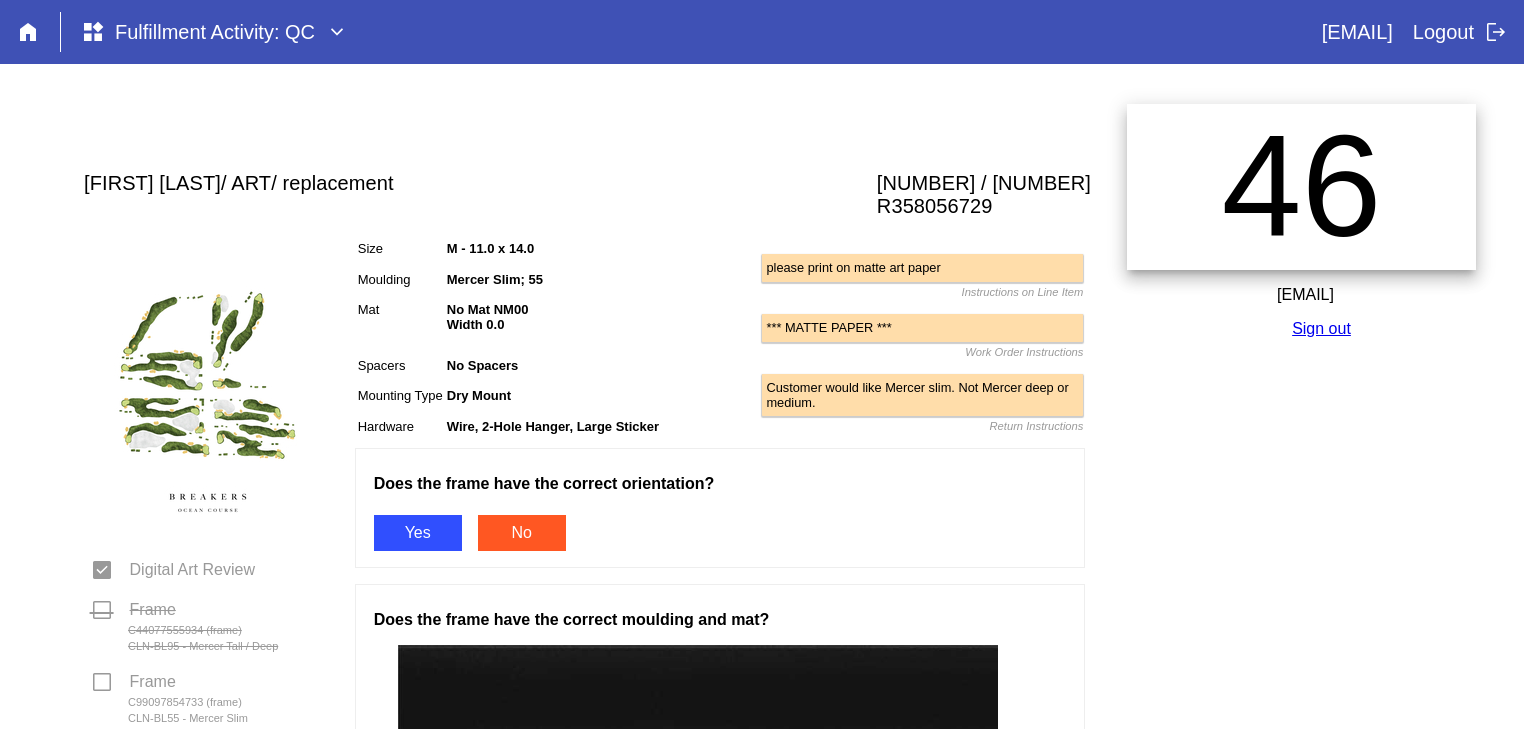 scroll, scrollTop: 0, scrollLeft: 0, axis: both 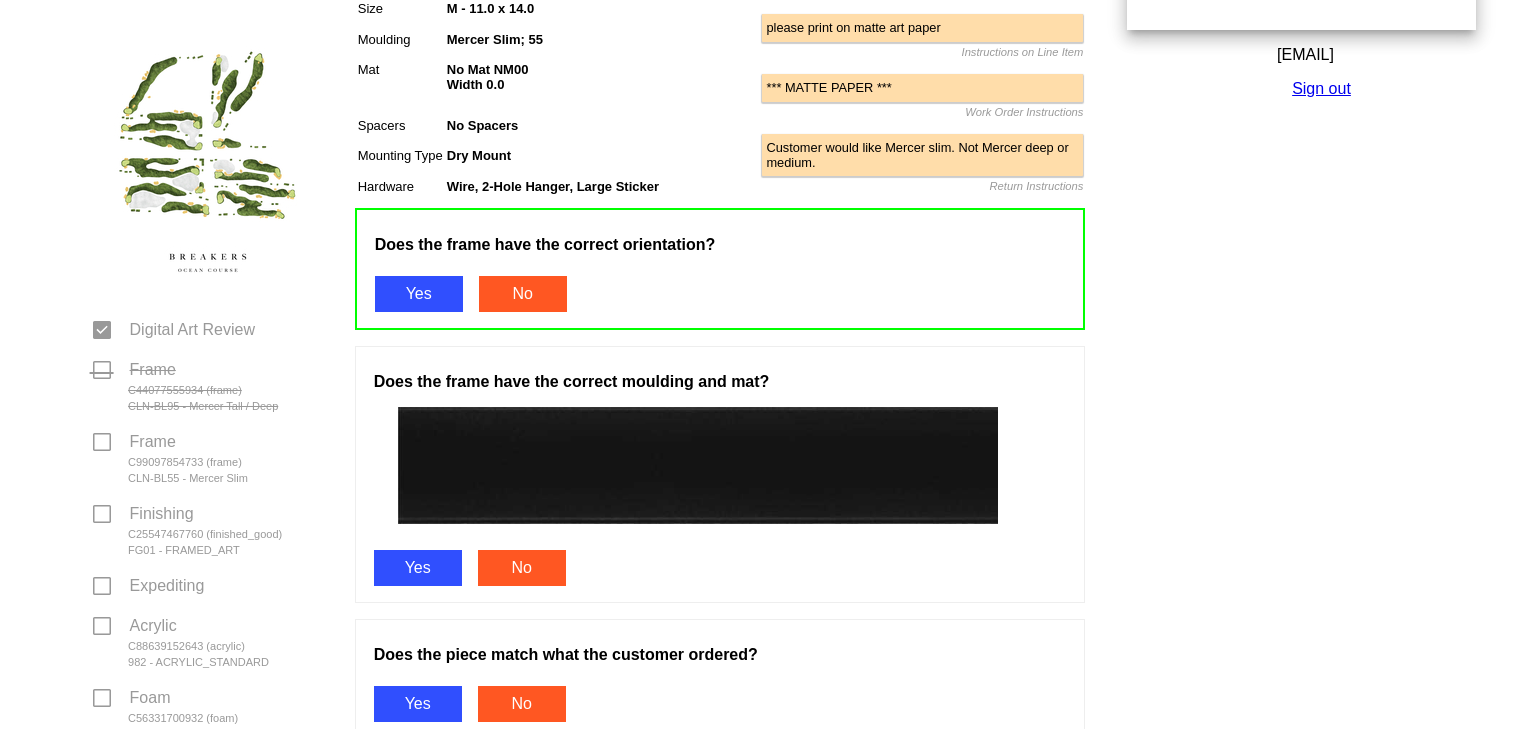 click on "Yes" at bounding box center (418, 568) 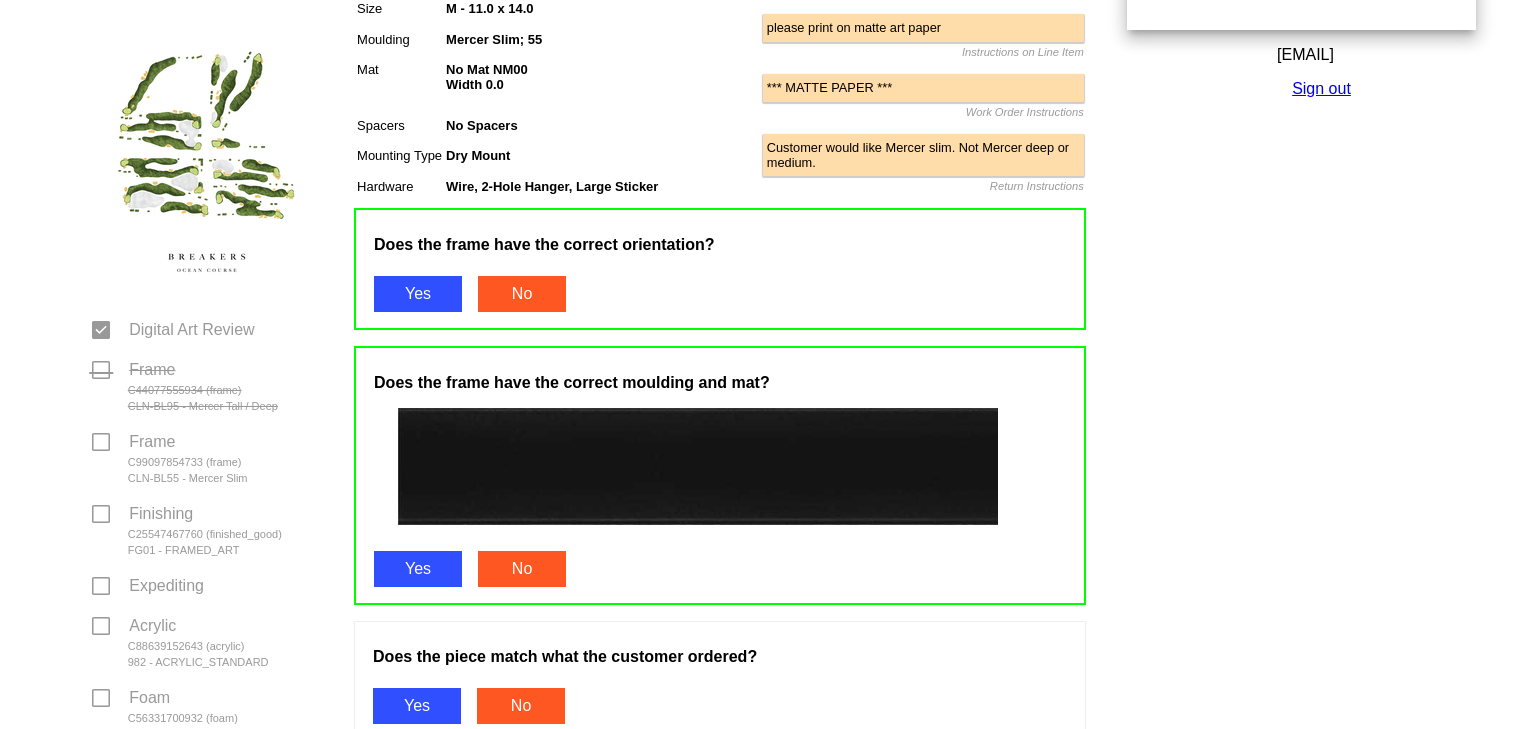 click on "Yes" at bounding box center (417, 706) 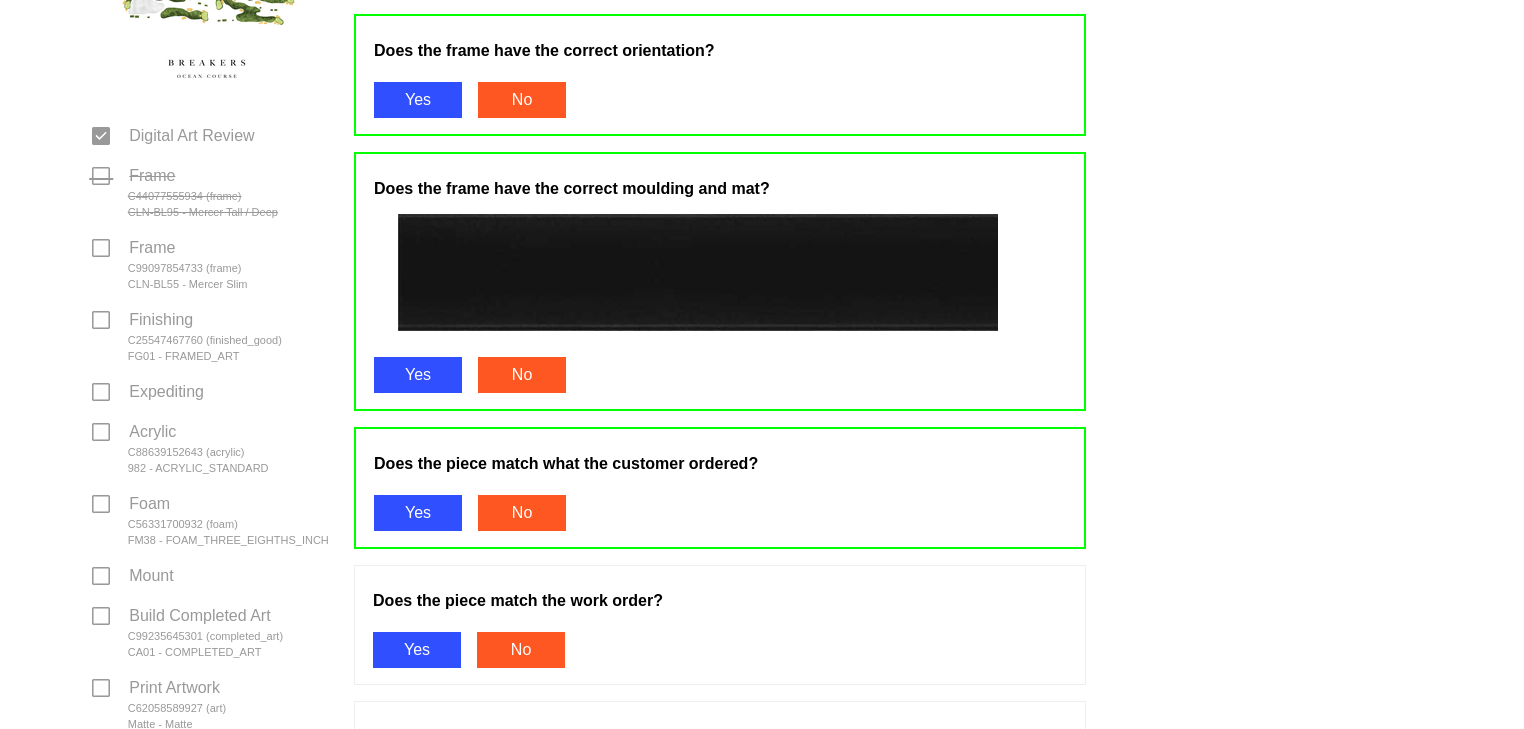 scroll, scrollTop: 640, scrollLeft: 0, axis: vertical 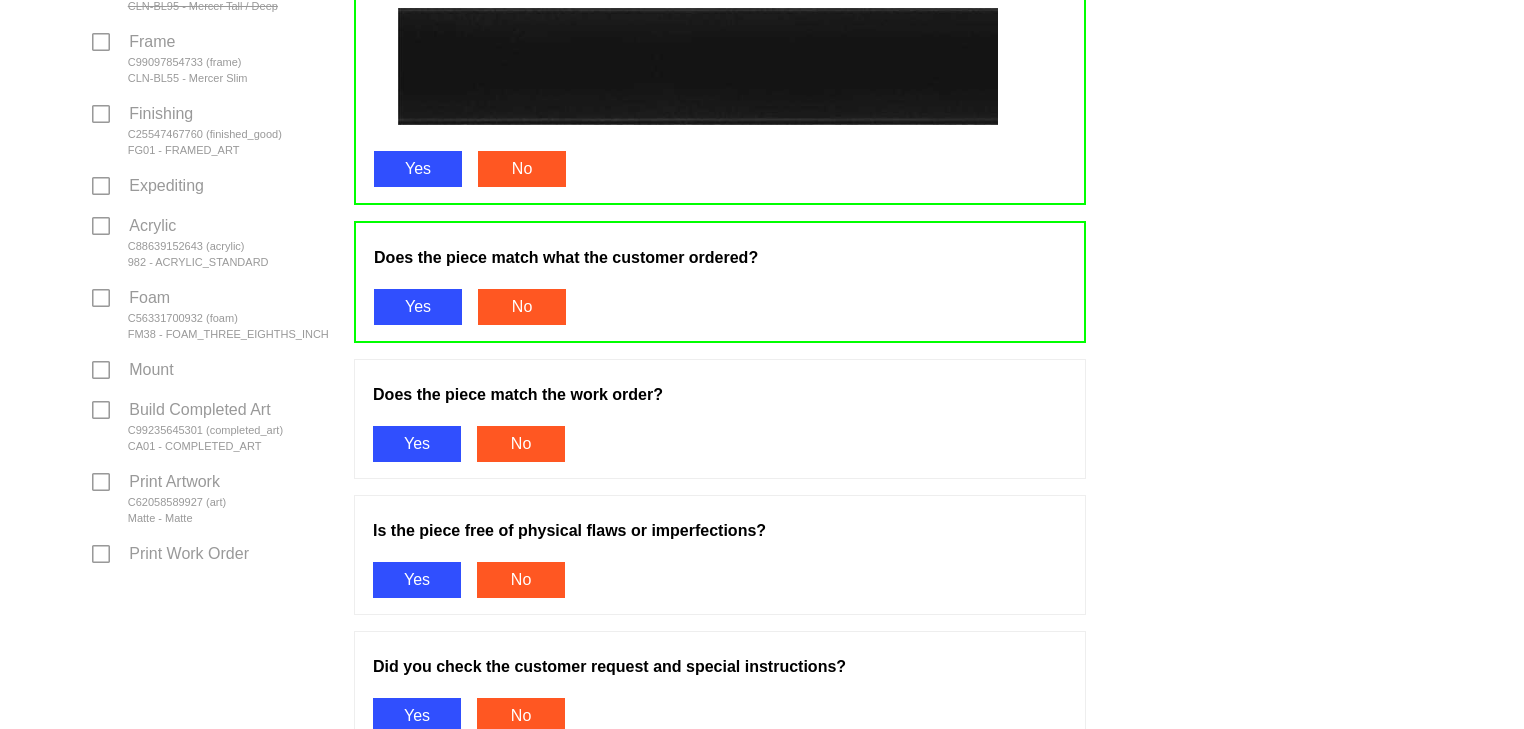click on "Yes" at bounding box center [417, 444] 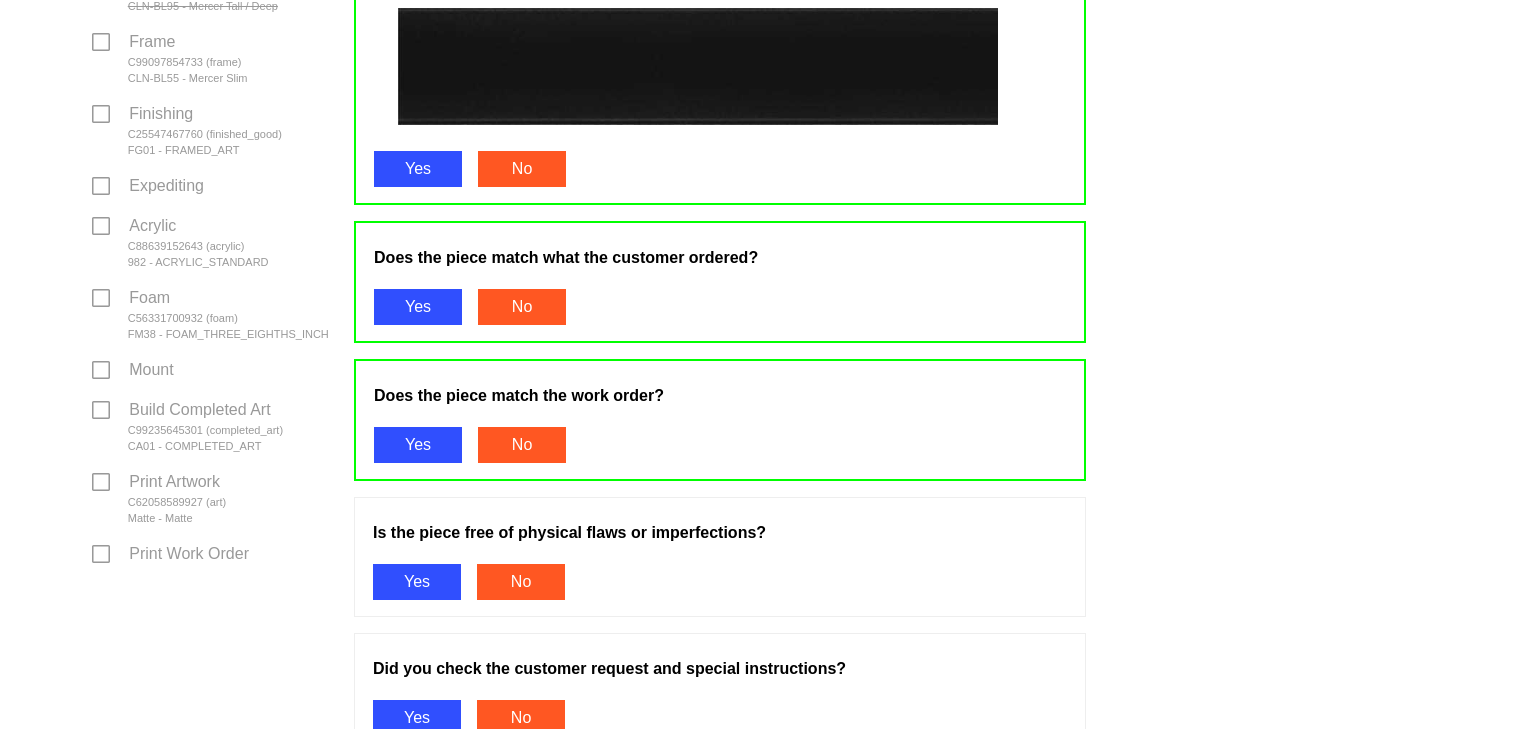 click on "Yes" at bounding box center (417, 582) 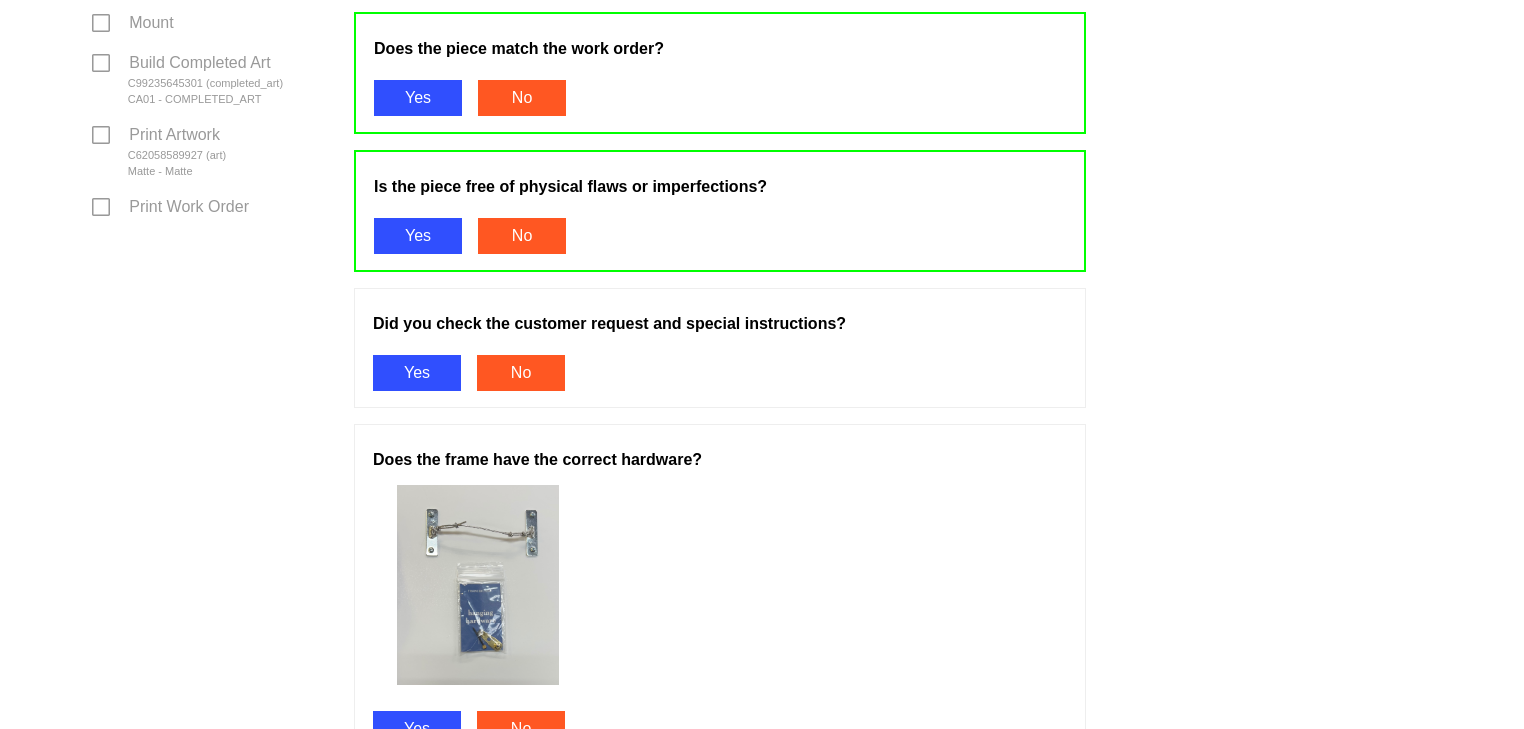 scroll, scrollTop: 1040, scrollLeft: 0, axis: vertical 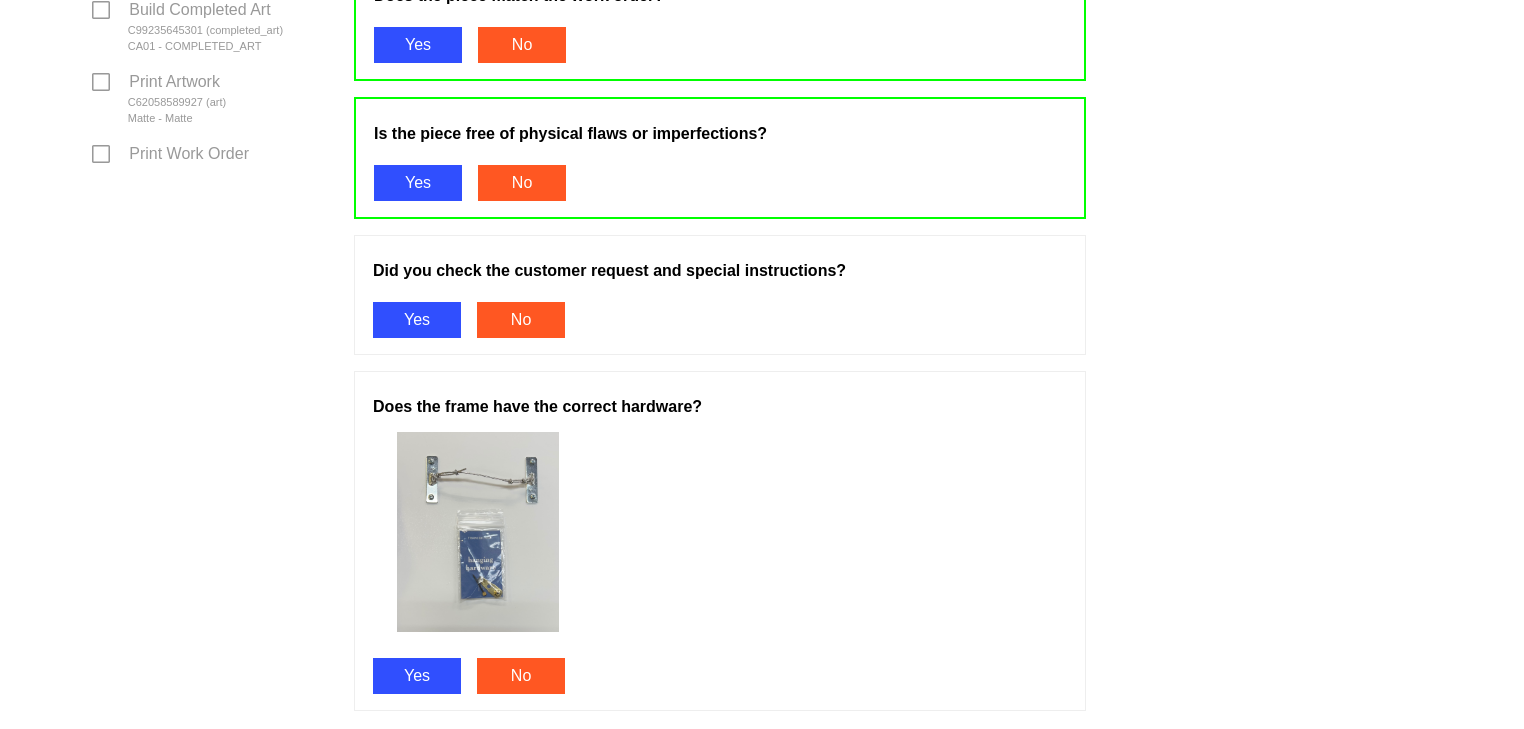 click on "Yes" at bounding box center (417, 320) 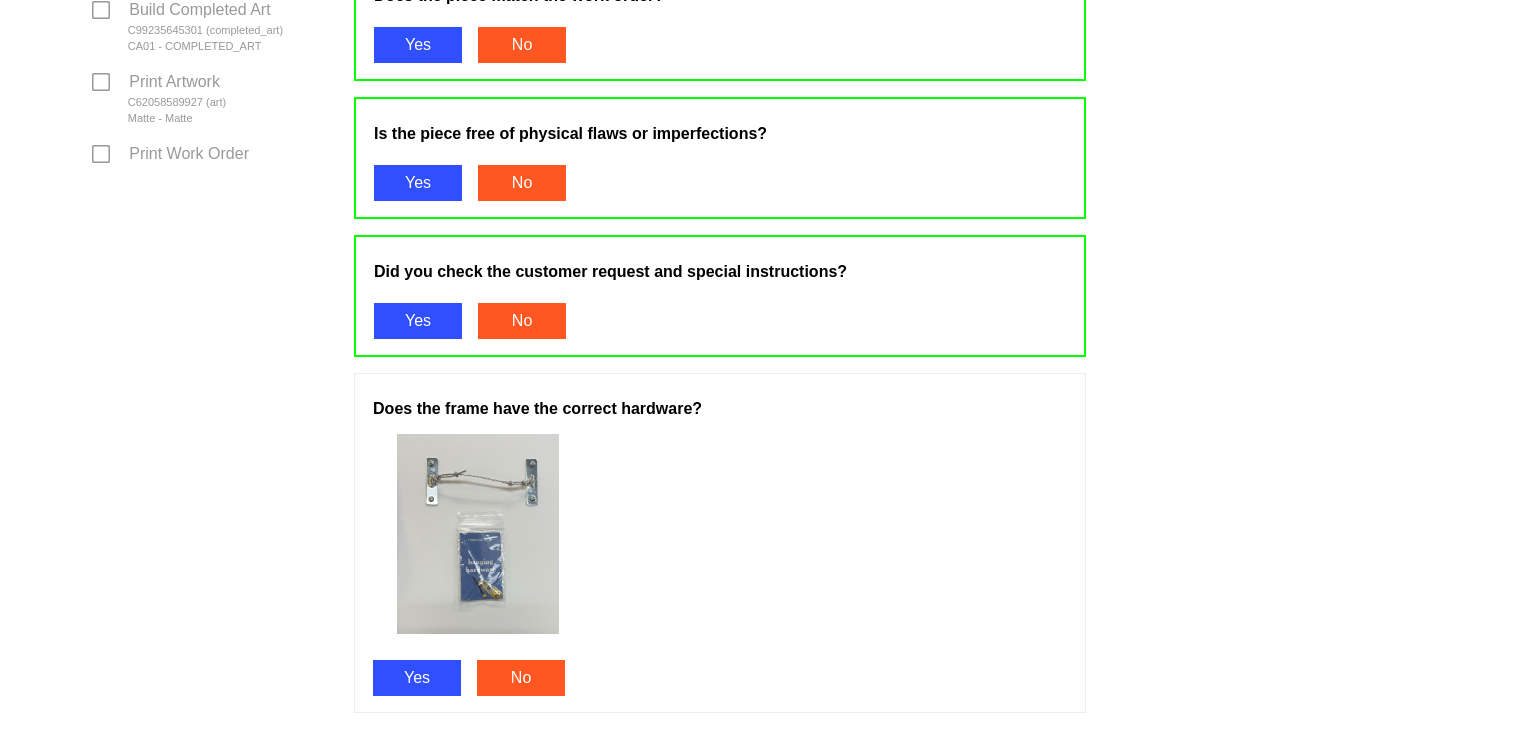 click on "Yes" at bounding box center (417, 678) 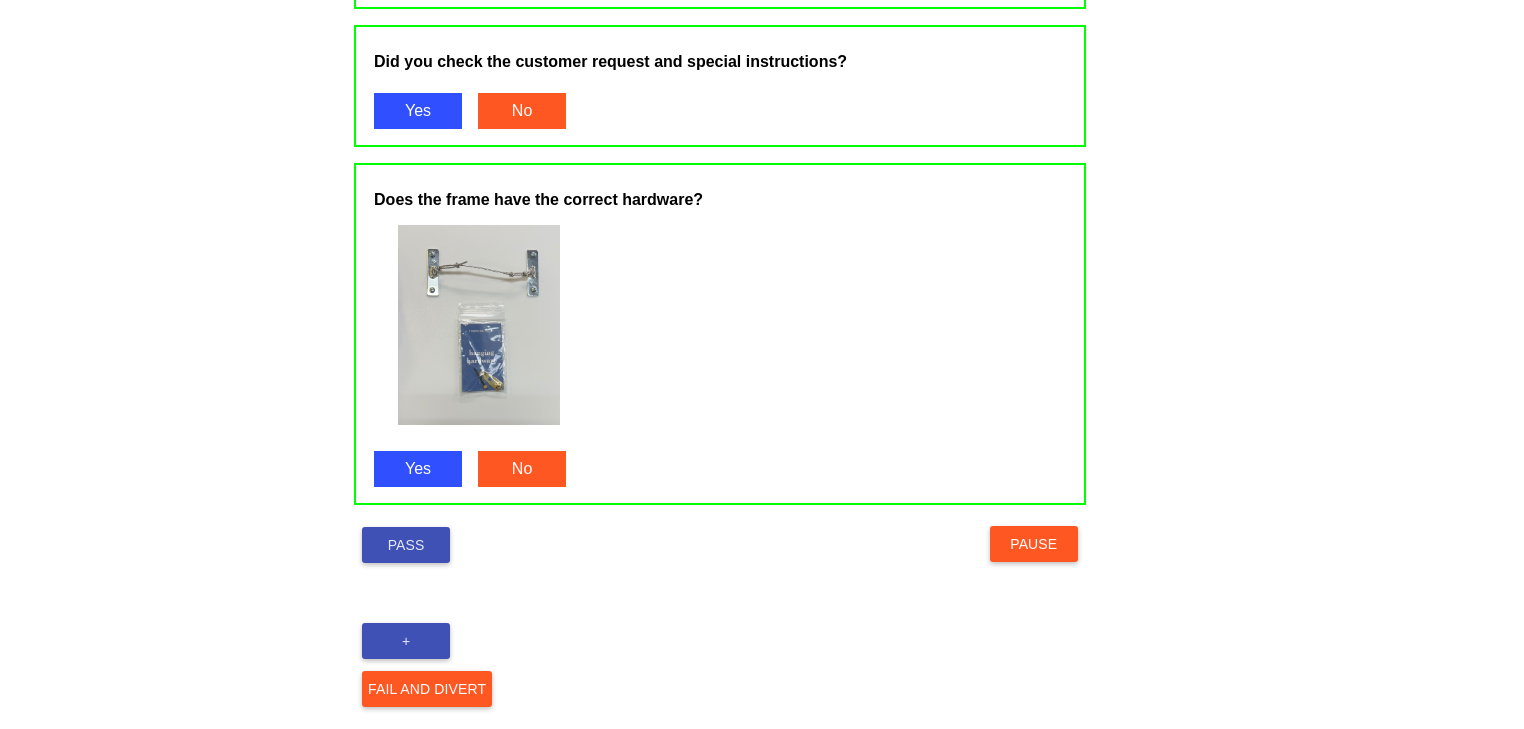 scroll, scrollTop: 1288, scrollLeft: 0, axis: vertical 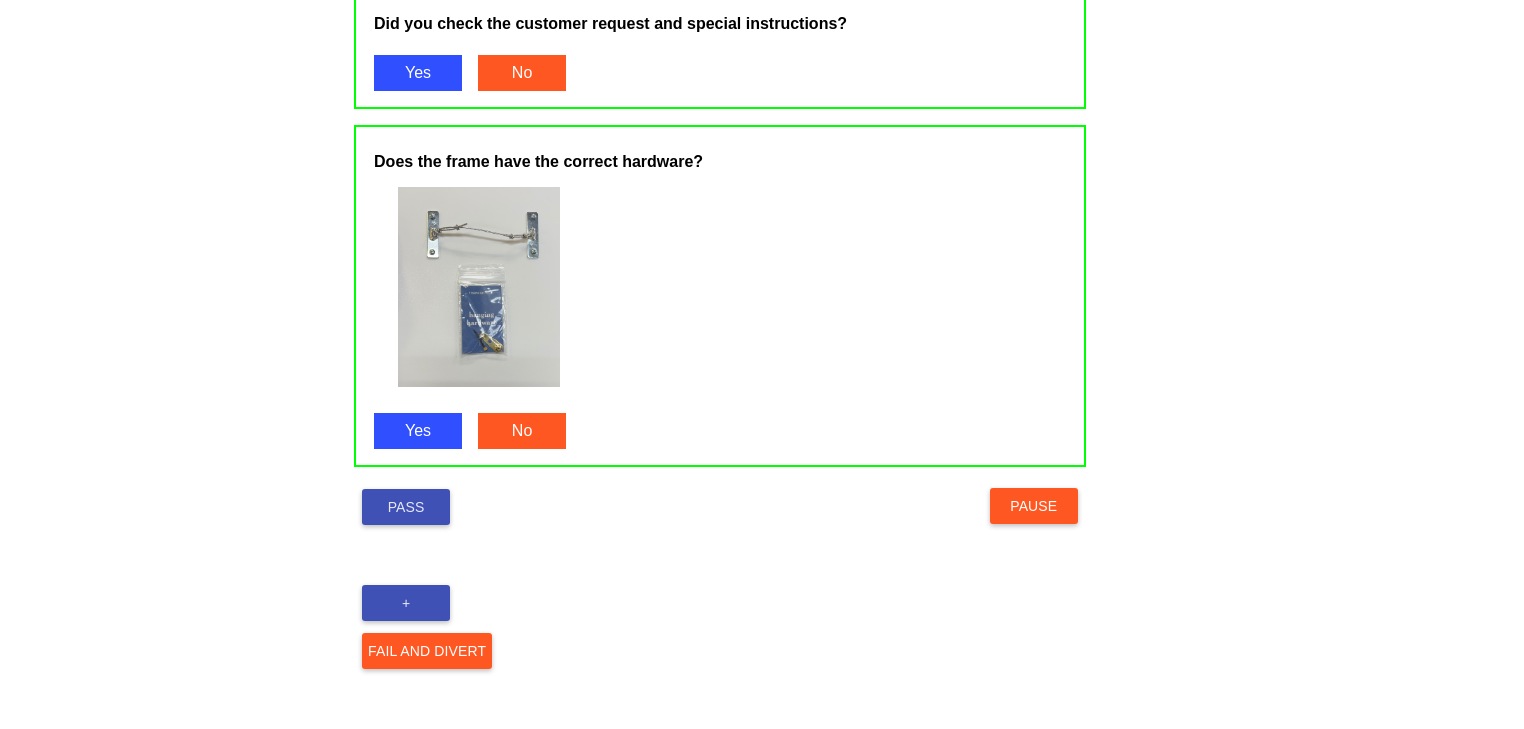 click on "Pass" at bounding box center (406, 507) 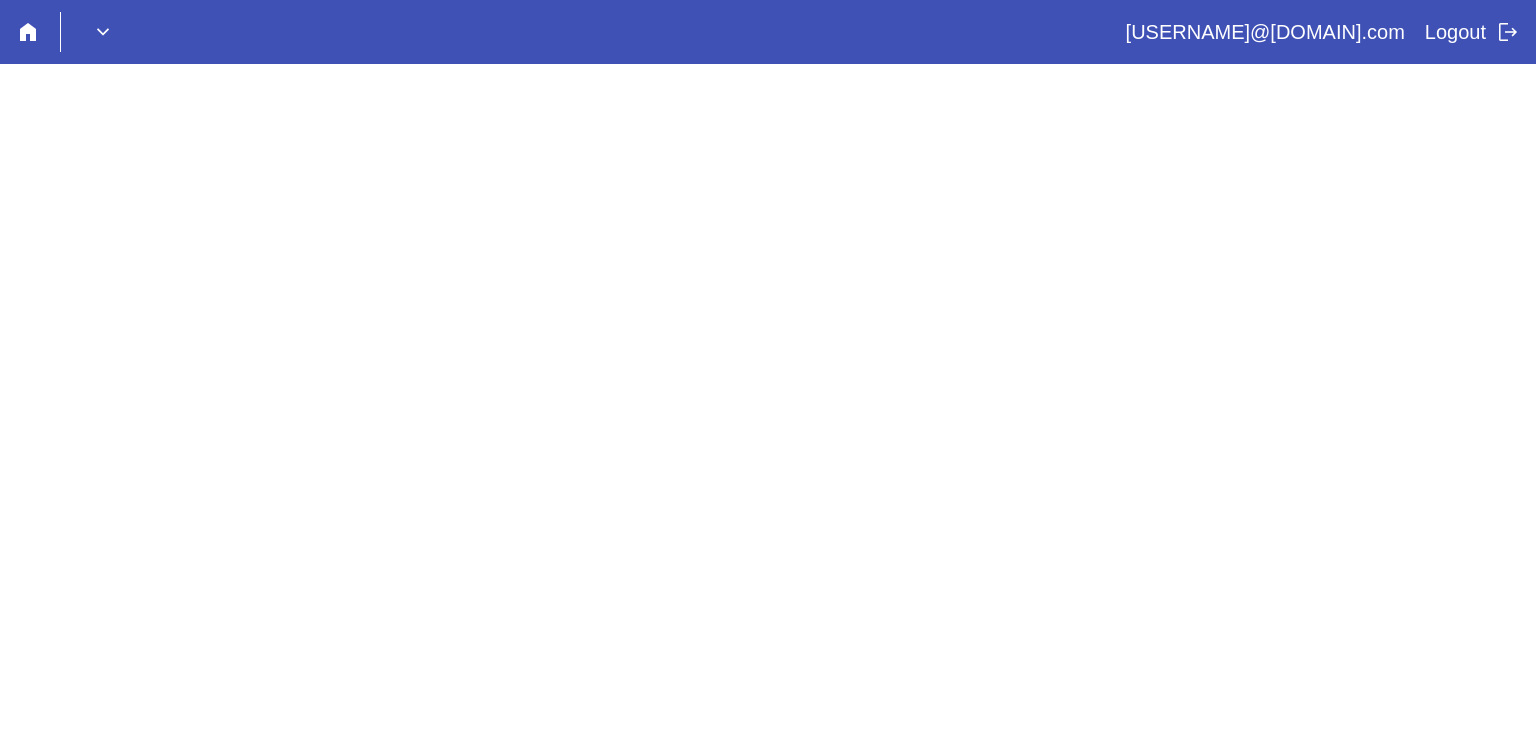 scroll, scrollTop: 0, scrollLeft: 0, axis: both 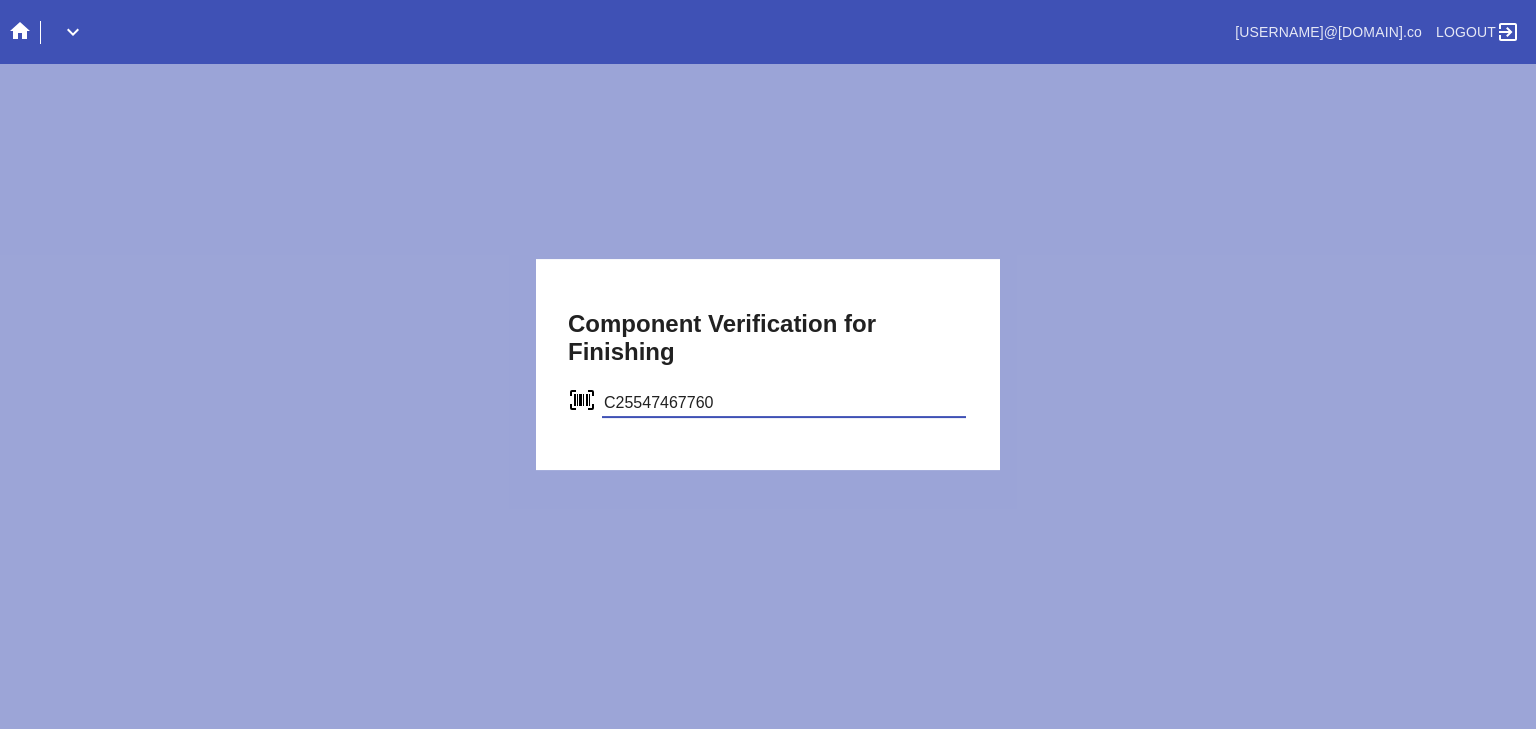 type on "C25547467760" 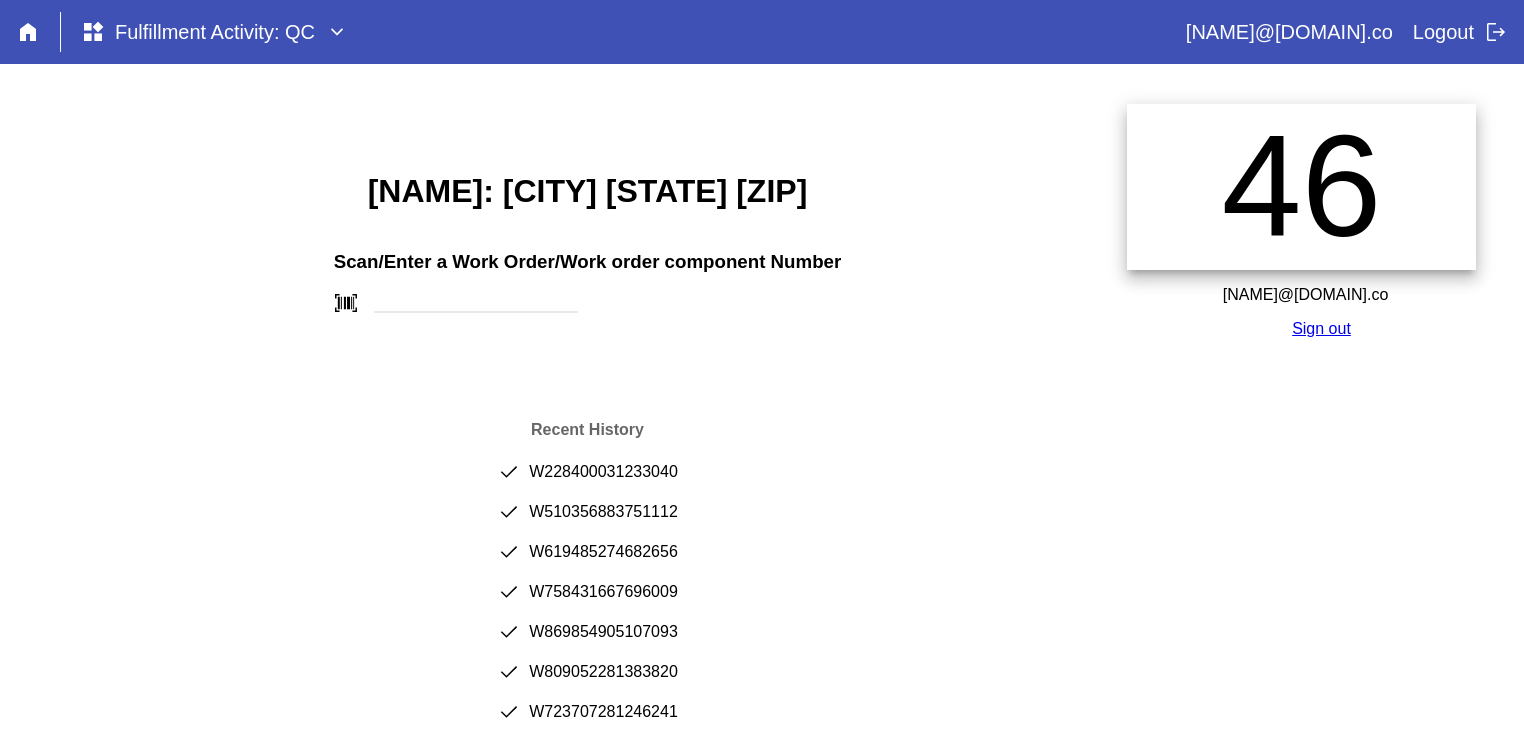 scroll, scrollTop: 0, scrollLeft: 0, axis: both 